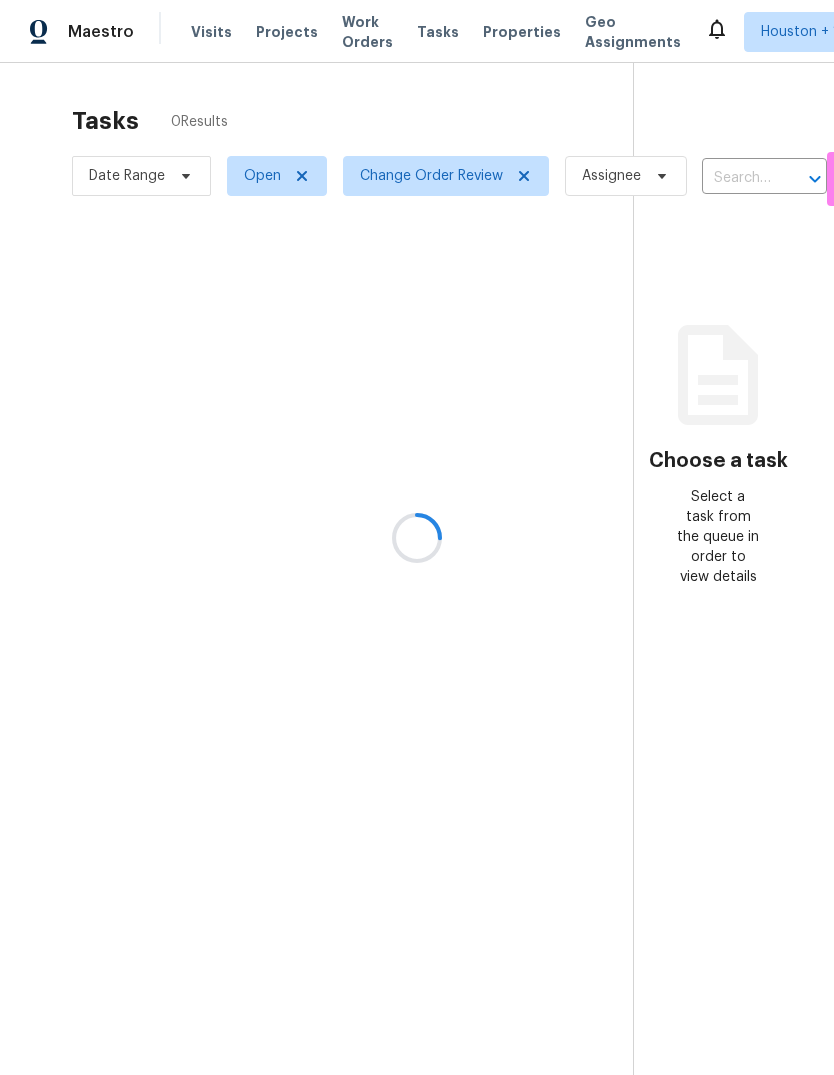 scroll, scrollTop: 0, scrollLeft: 0, axis: both 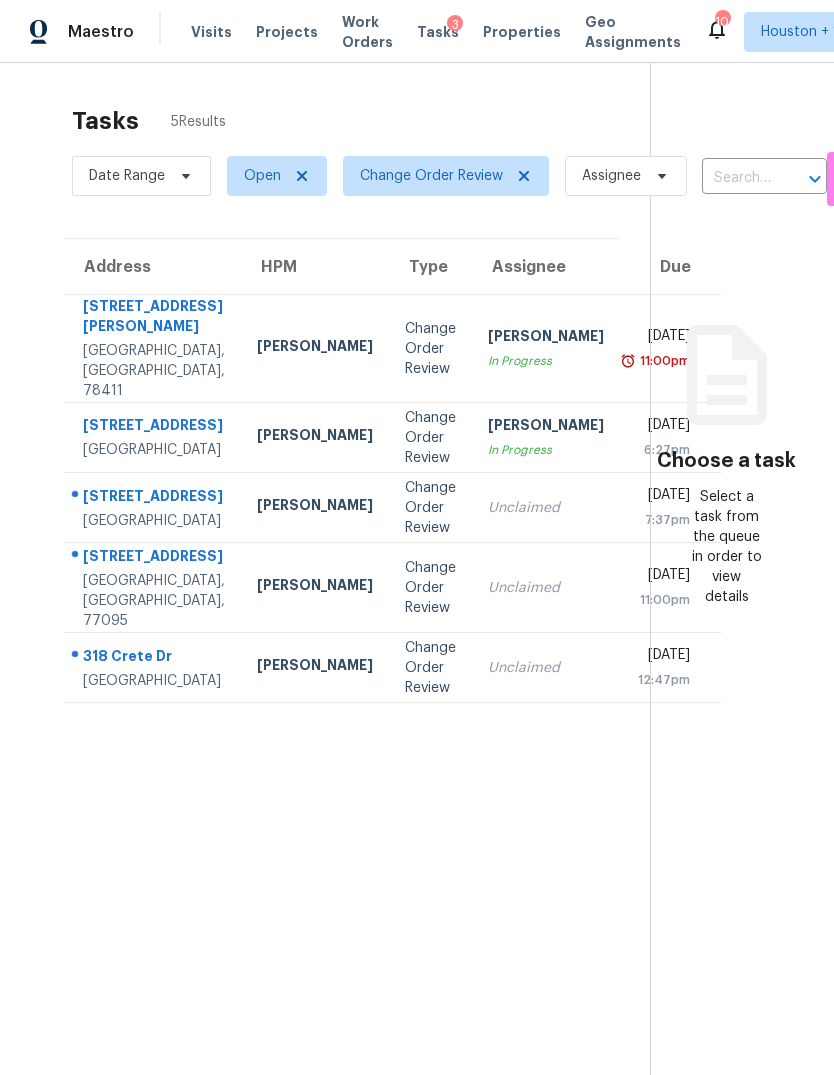 click on "Unclaimed" at bounding box center (546, 588) 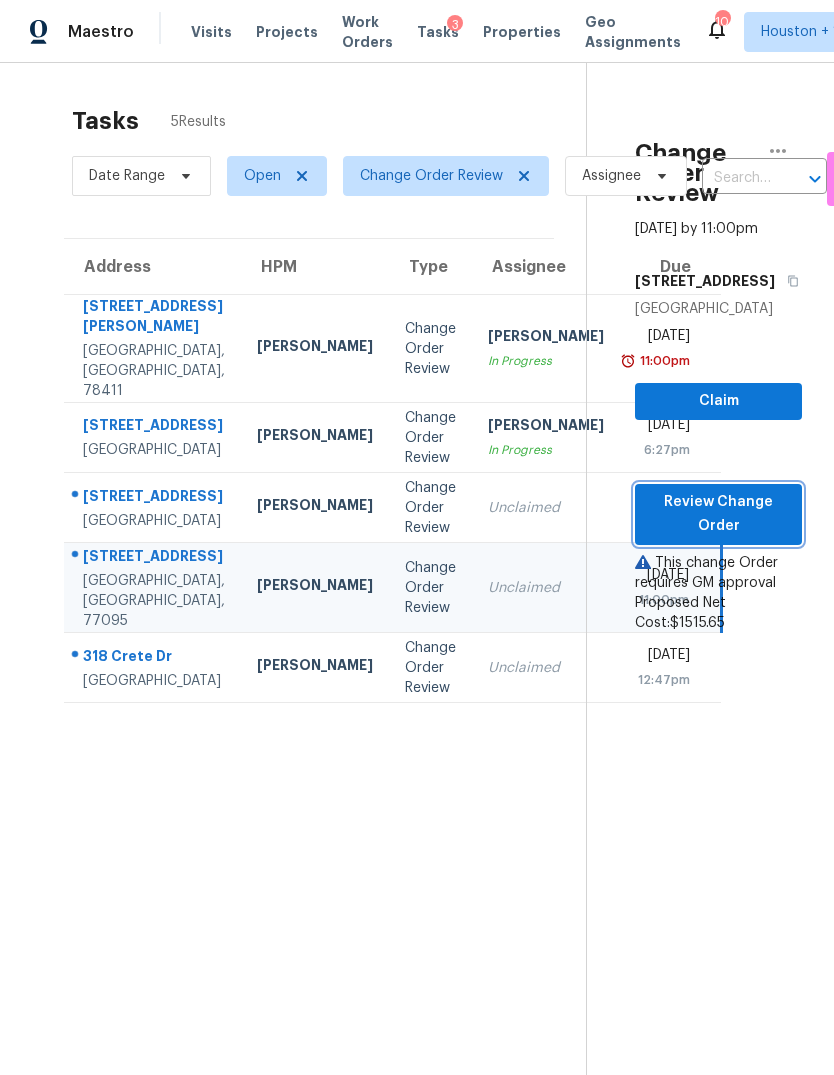 click on "Review Change Order" at bounding box center [718, 514] 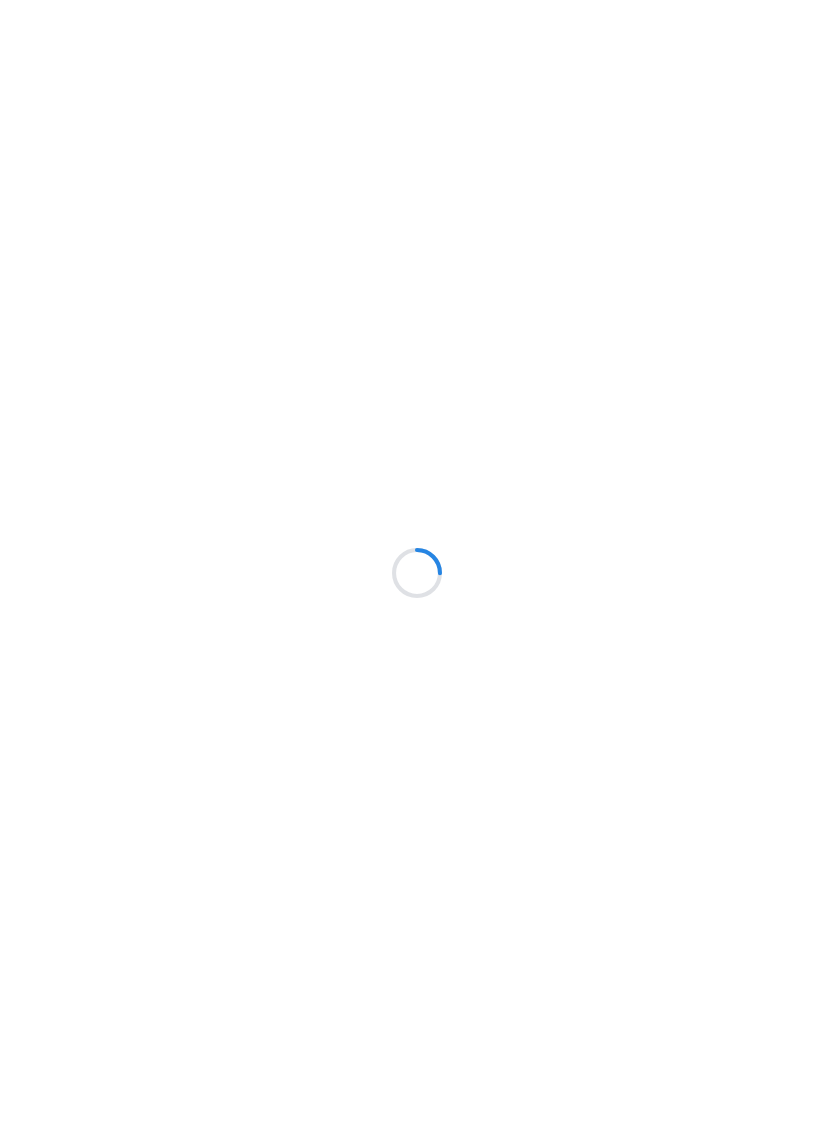 scroll, scrollTop: 0, scrollLeft: 0, axis: both 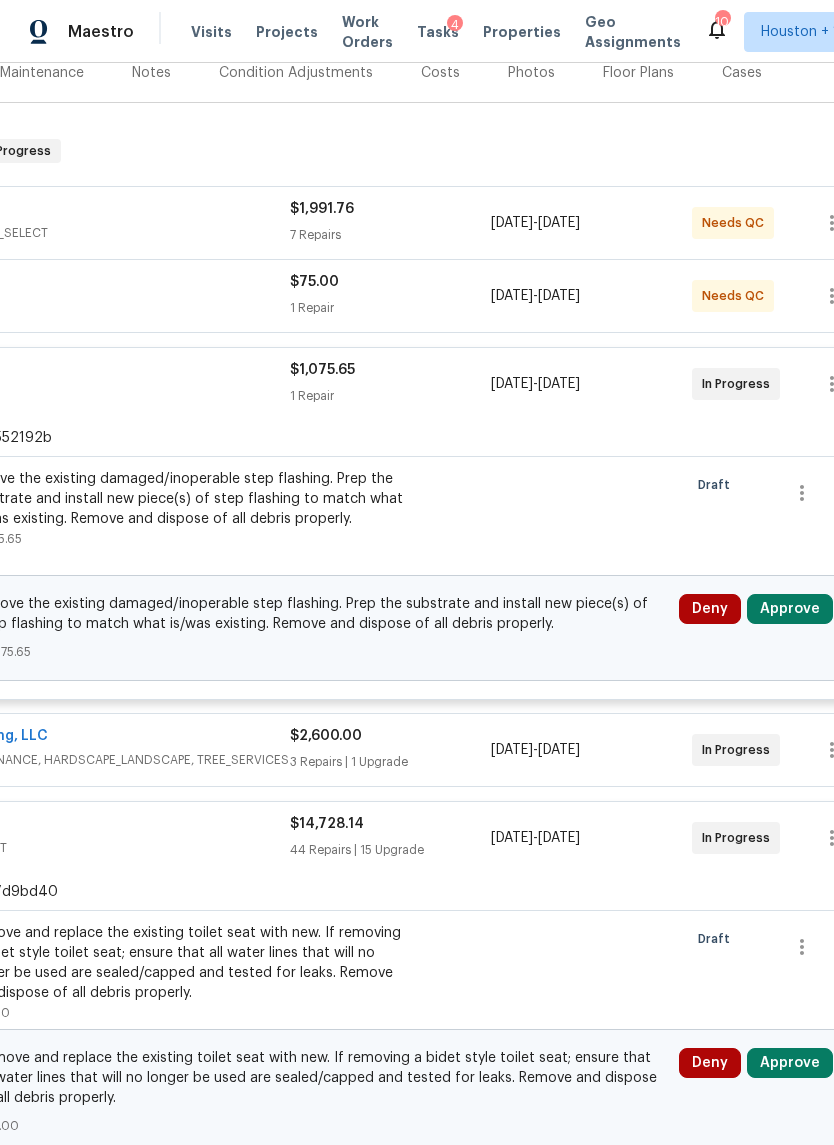 click on "Approve" at bounding box center (790, 609) 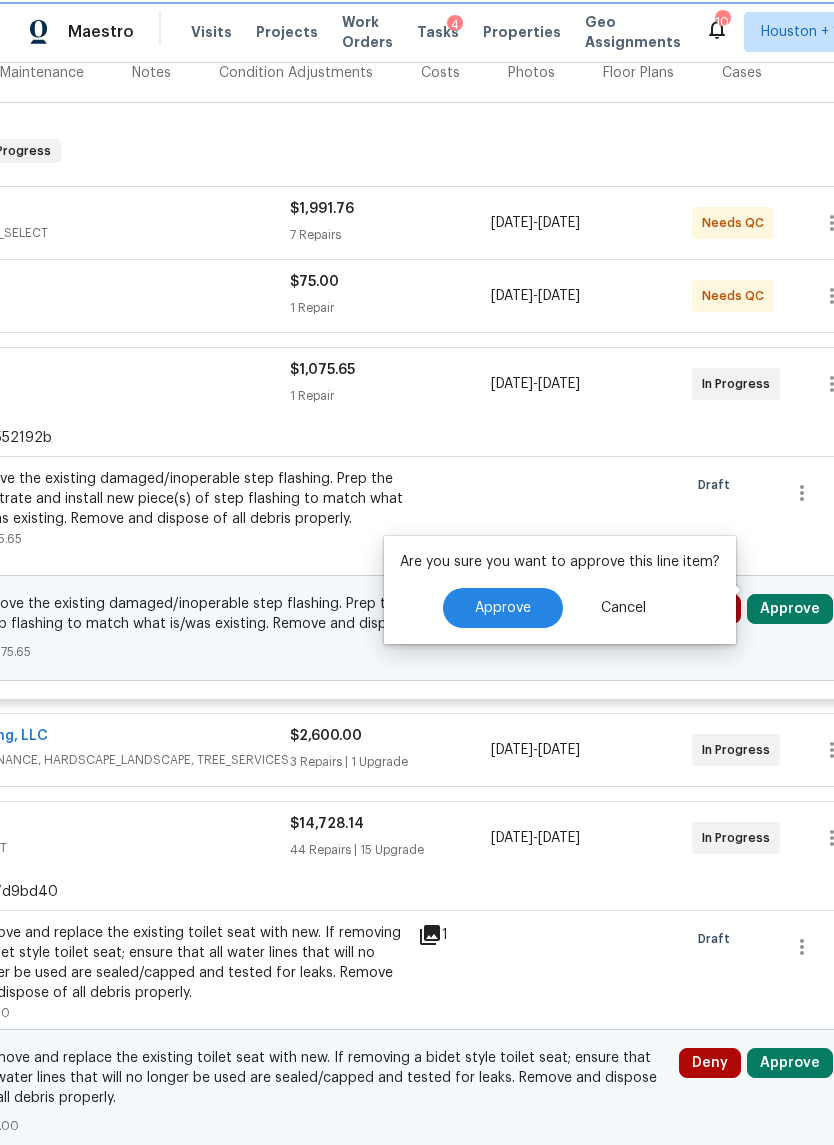 click on "Approve" at bounding box center (503, 608) 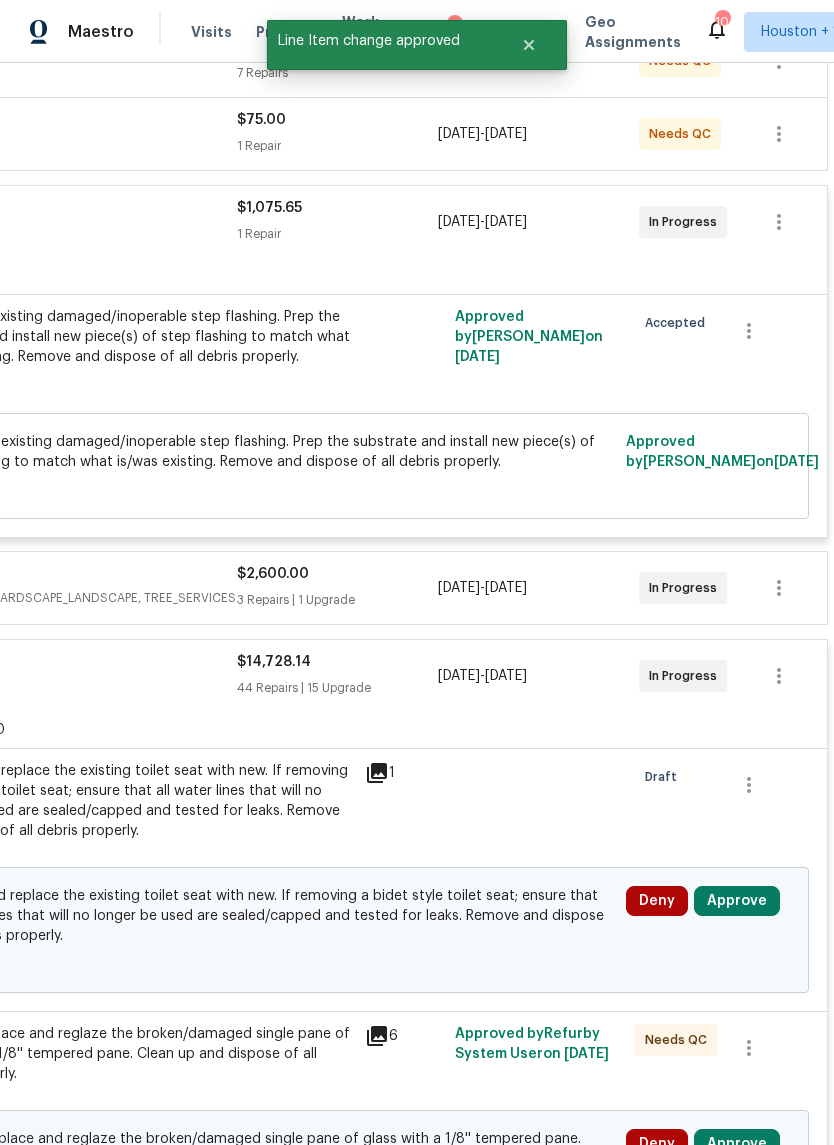 scroll, scrollTop: 422, scrollLeft: 296, axis: both 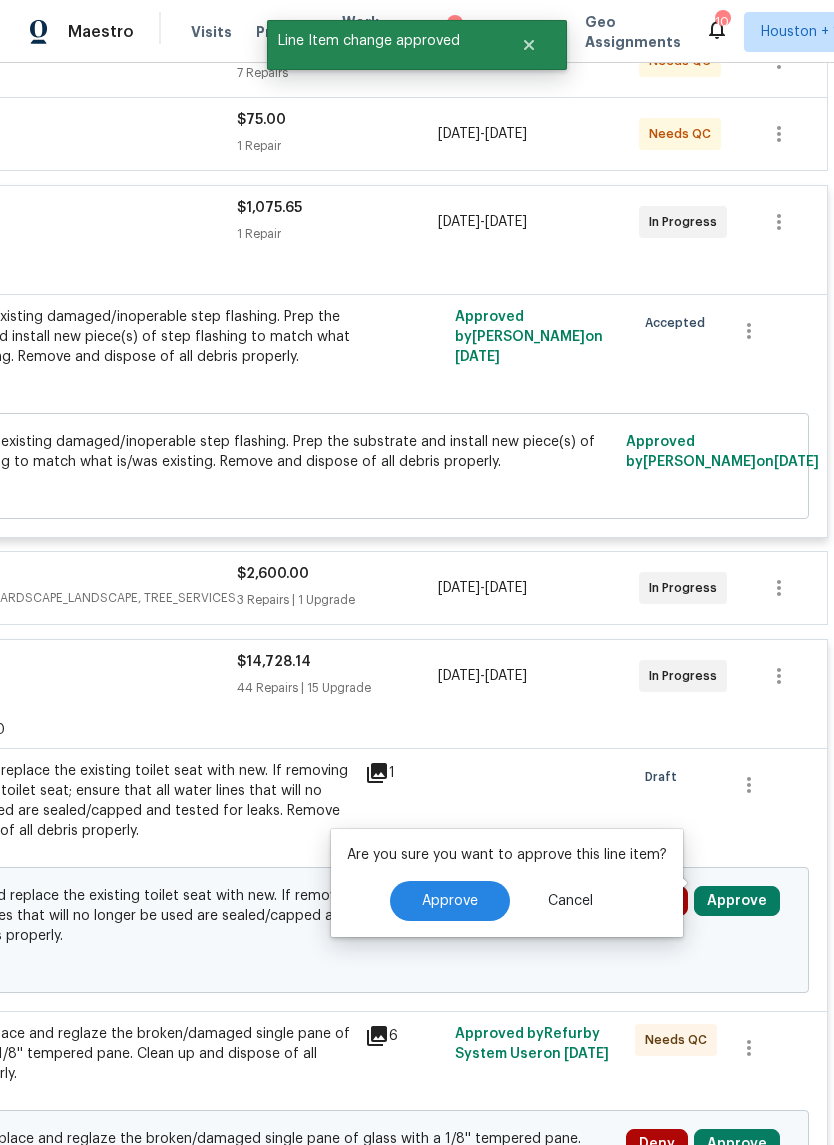 click on "Approve" at bounding box center (450, 901) 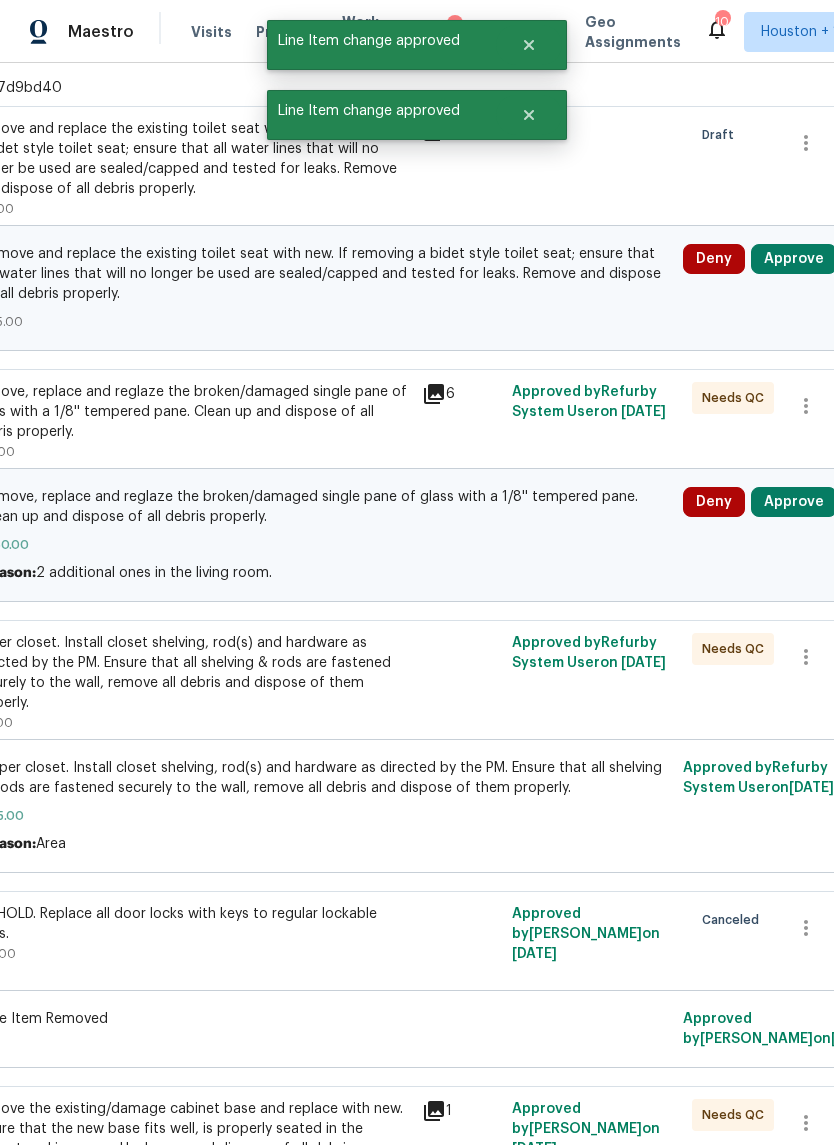scroll, scrollTop: 514, scrollLeft: 239, axis: both 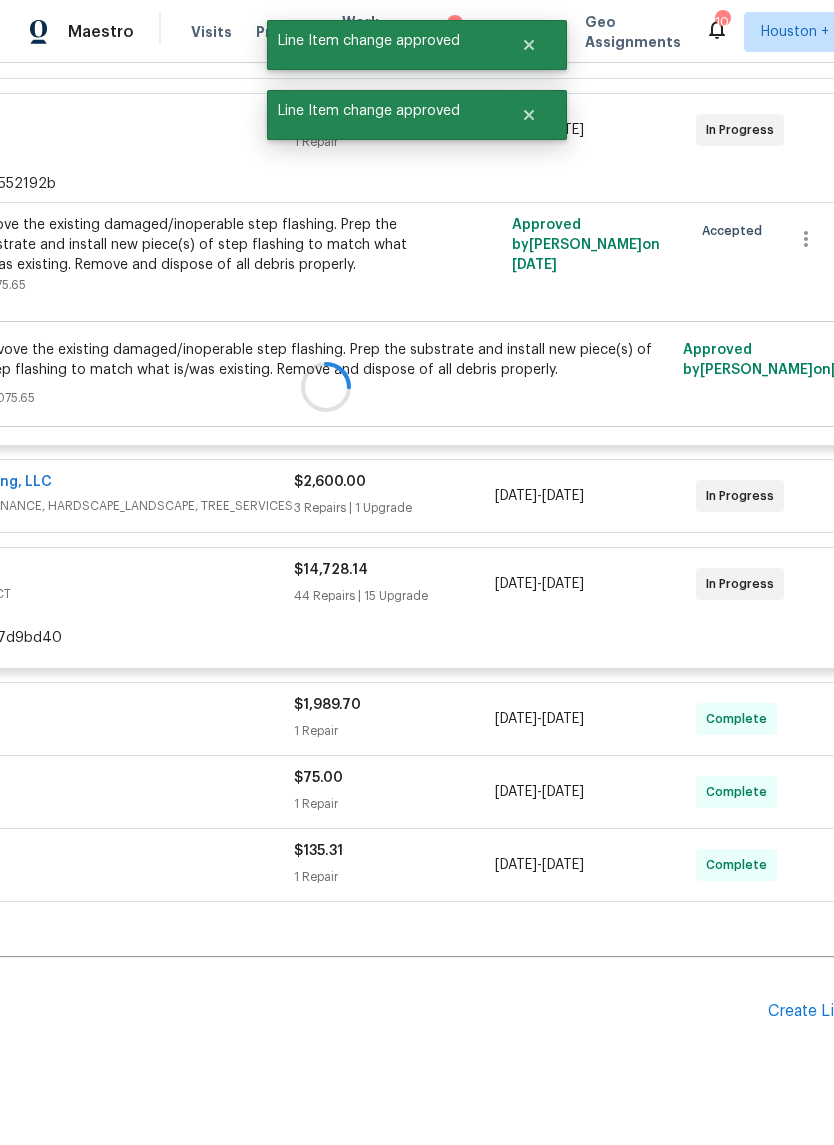 click at bounding box center (326, 386) 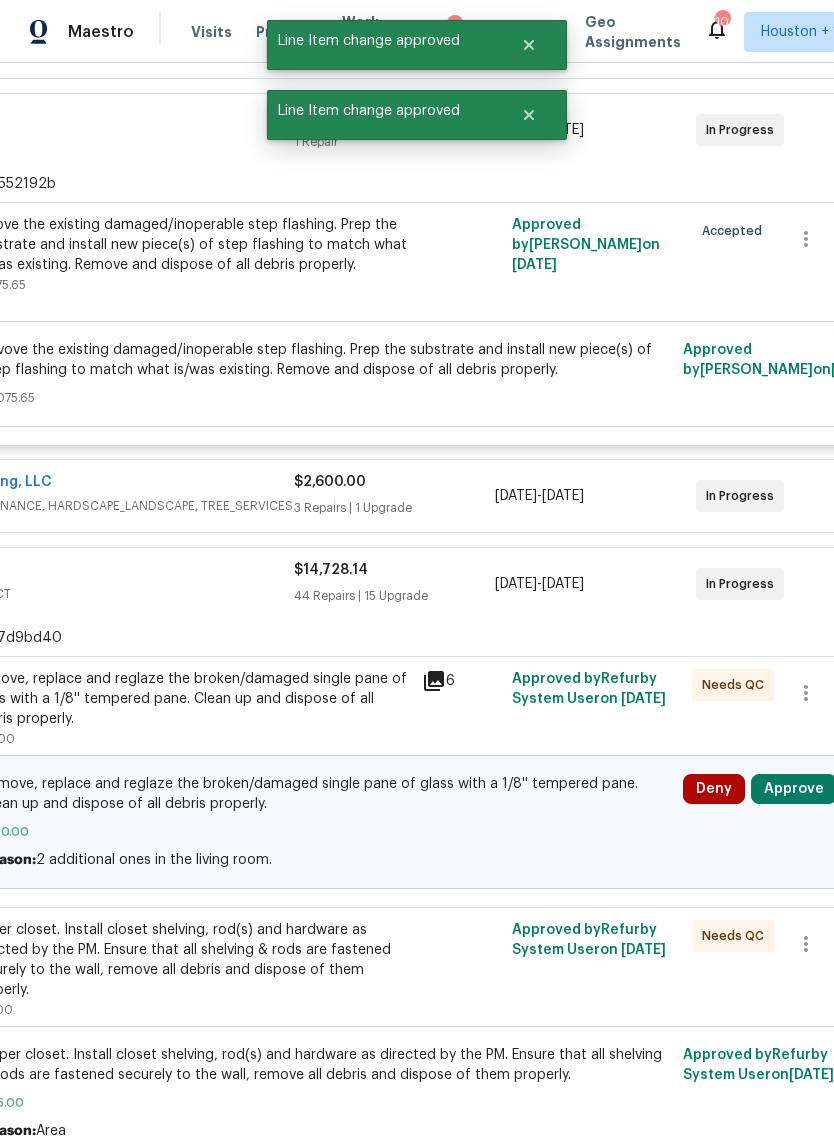 click on "Approve" at bounding box center [794, 789] 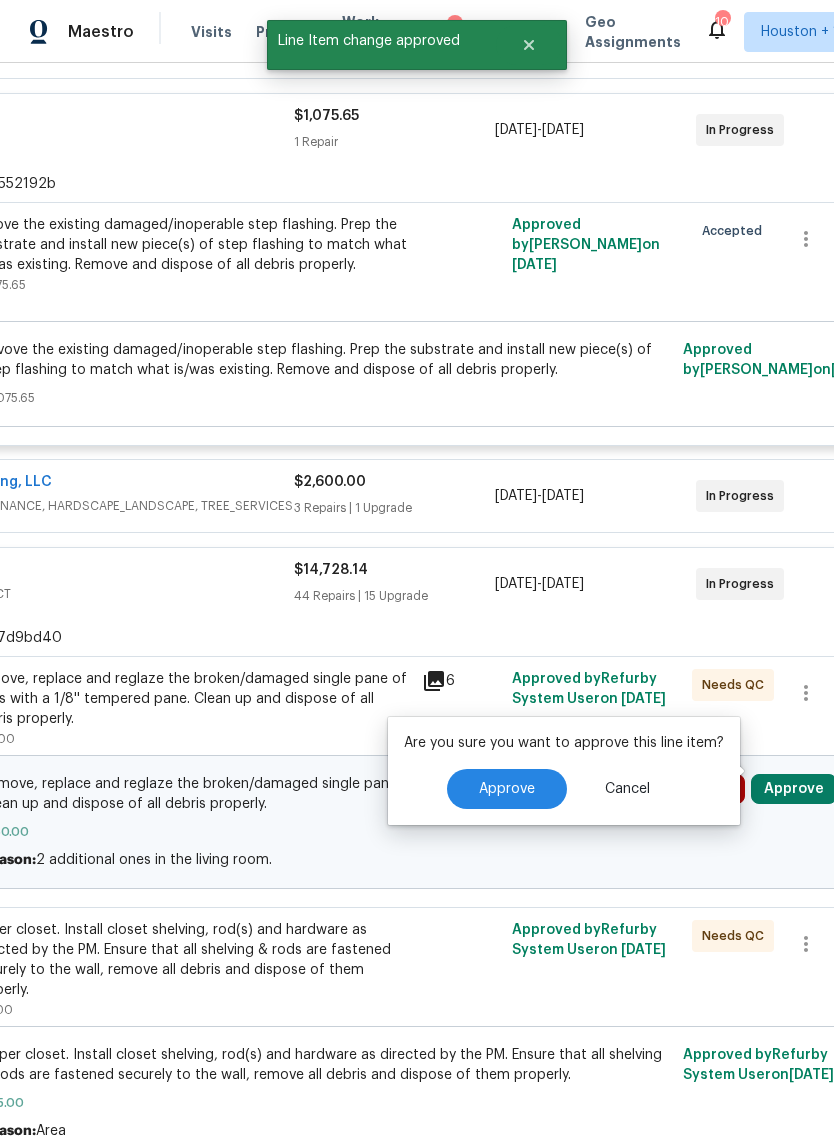 click on "Approve" at bounding box center [507, 789] 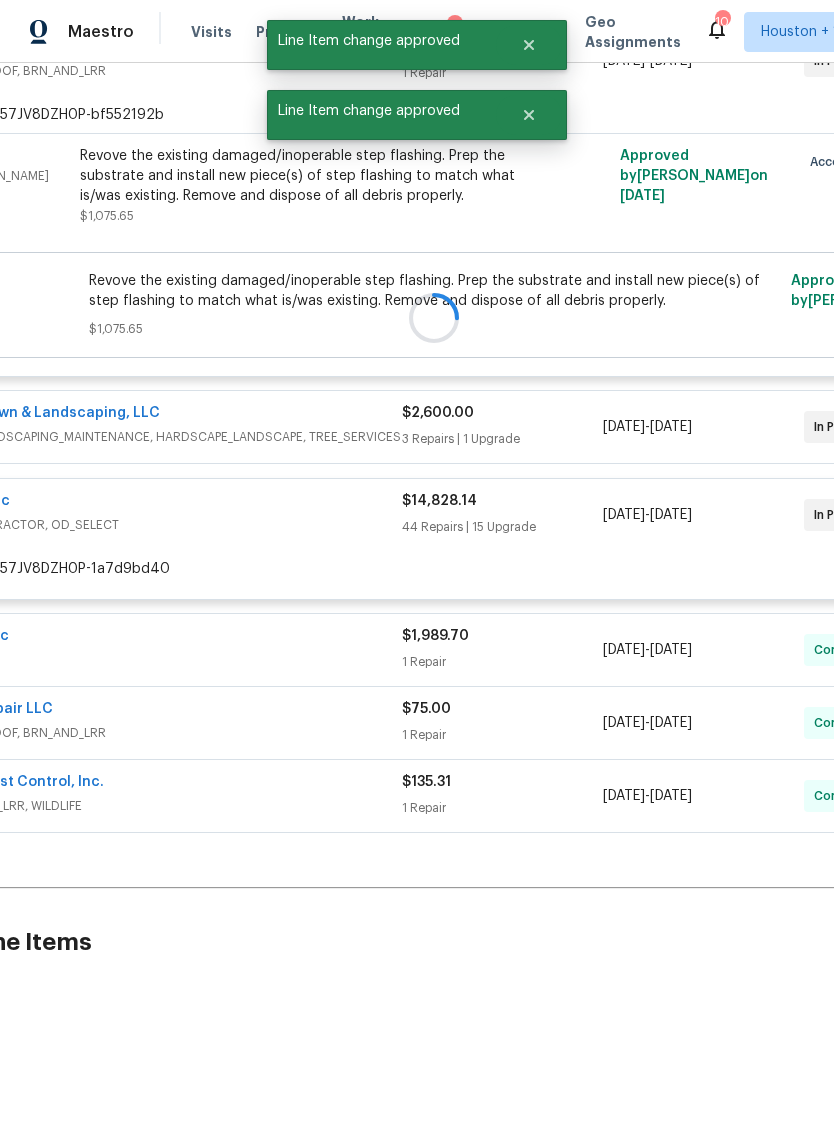 scroll, scrollTop: 514, scrollLeft: 131, axis: both 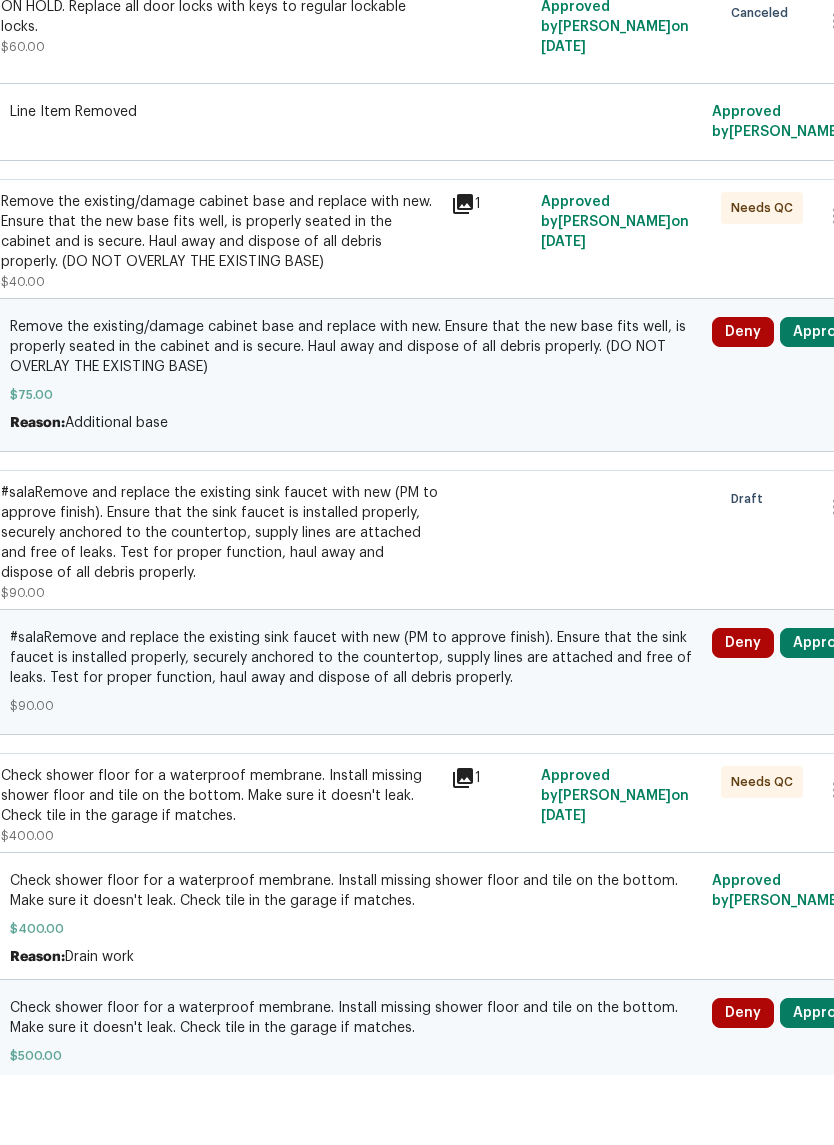 click on "Approve" at bounding box center [823, 713] 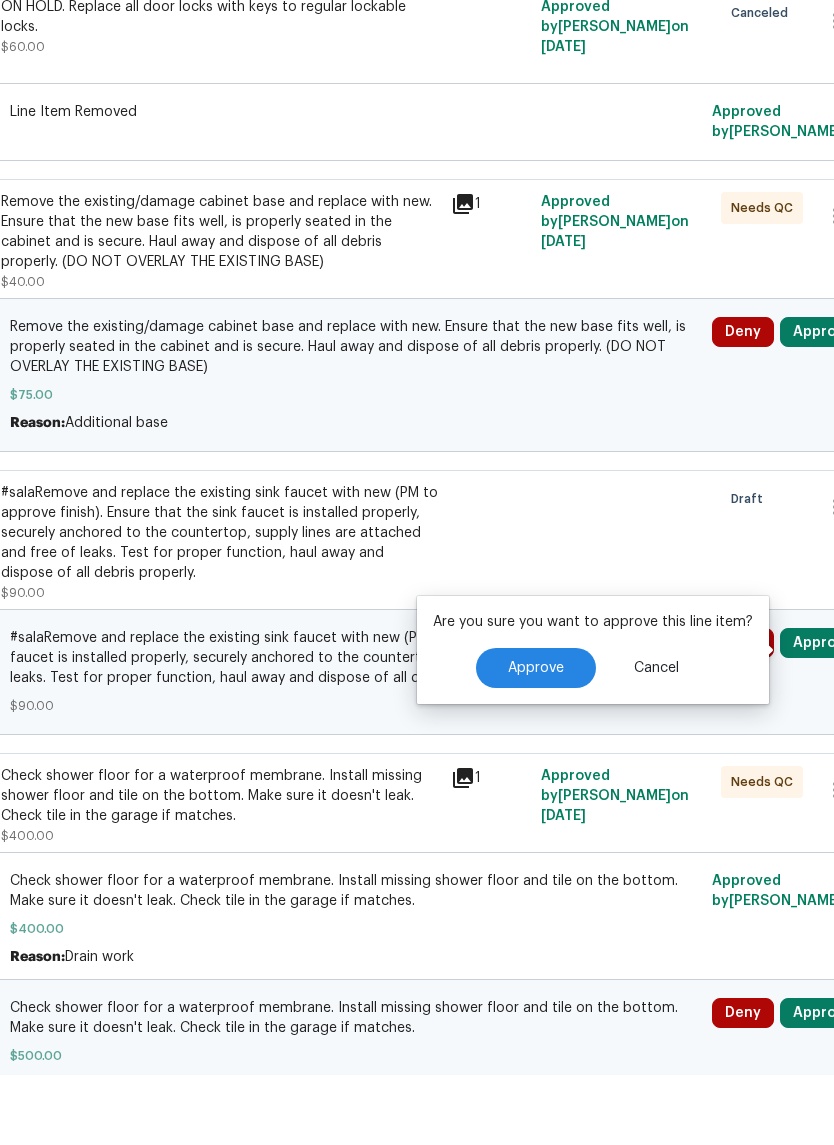 click on "Approve" at bounding box center (536, 738) 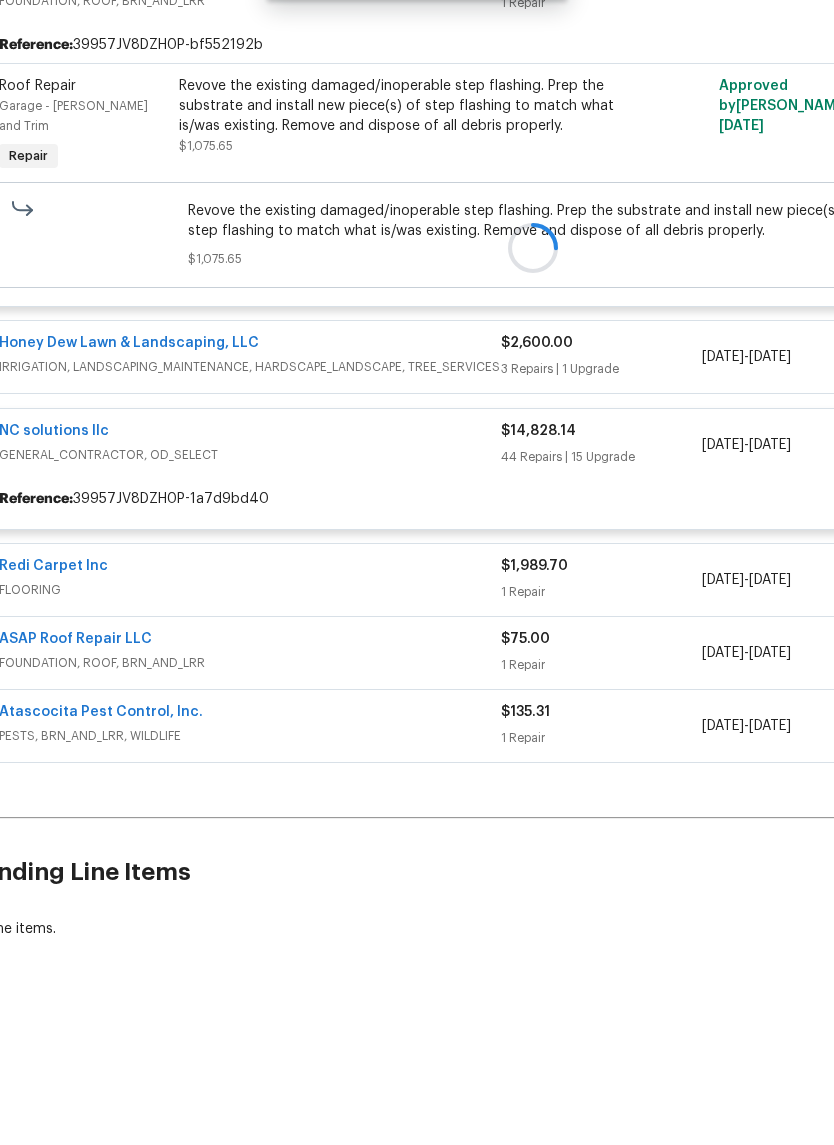 scroll, scrollTop: 1577, scrollLeft: 31, axis: both 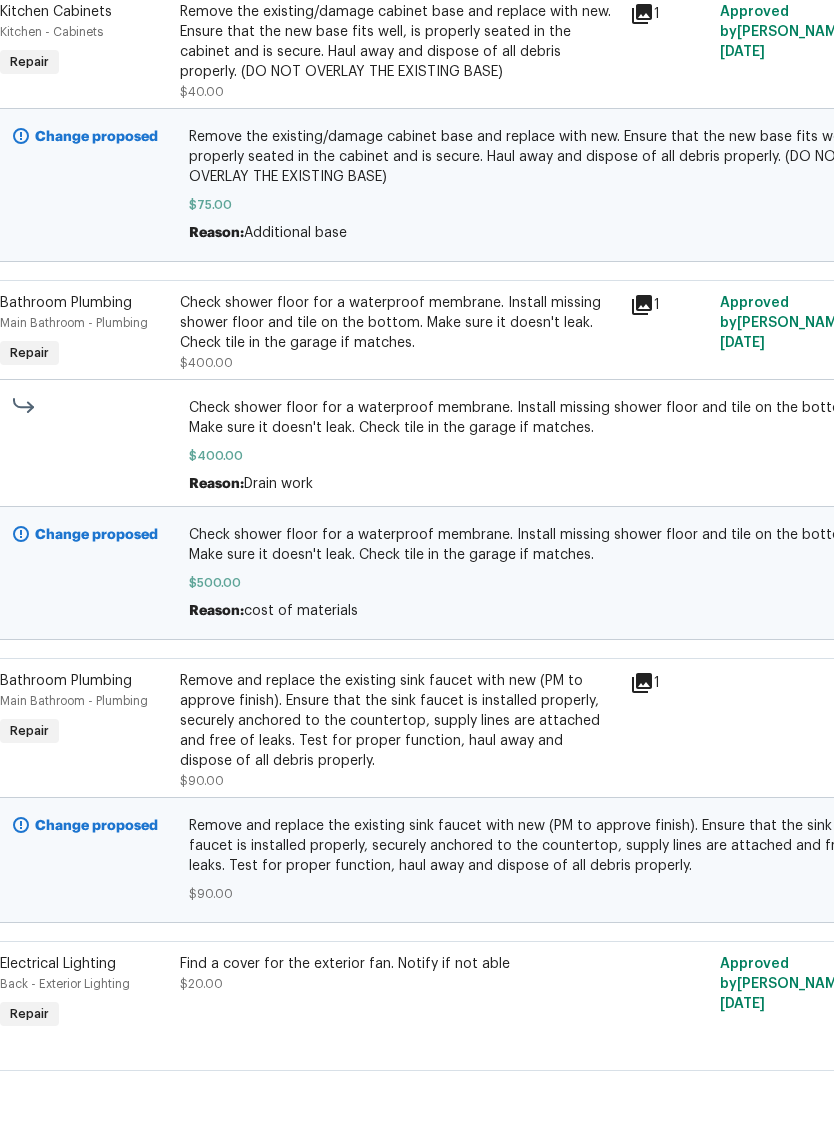click on "Check shower floor for a waterproof membrane. Install missing shower floor and tile on the bottom. Make sure it doesn't leak. Check tile in the garage if matches." at bounding box center [399, 393] 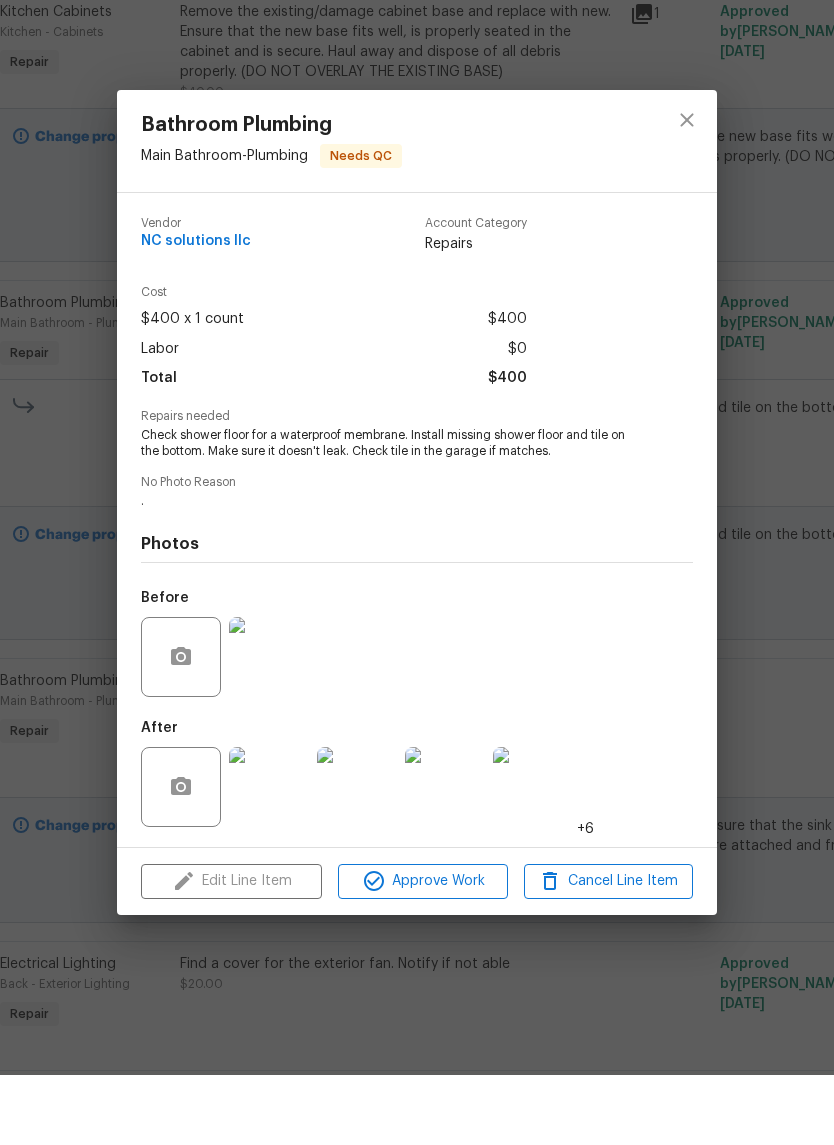 click at bounding box center (269, 727) 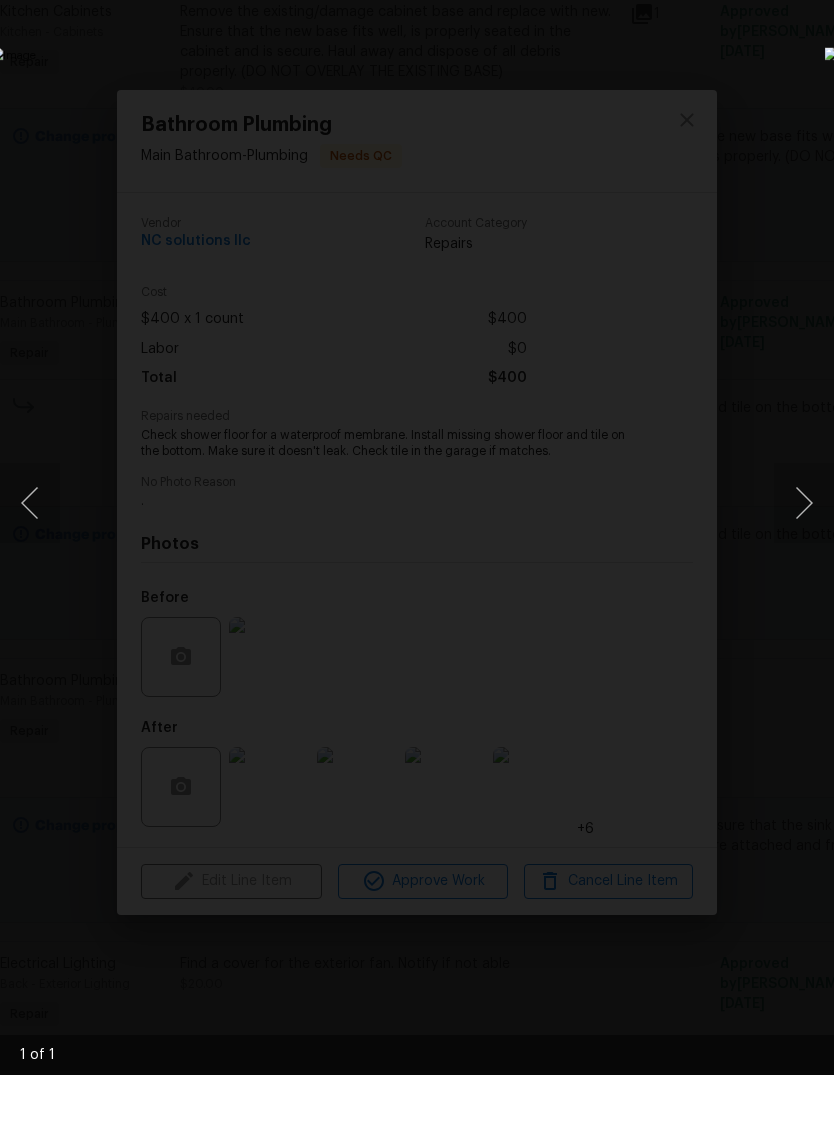 click at bounding box center (417, 572) 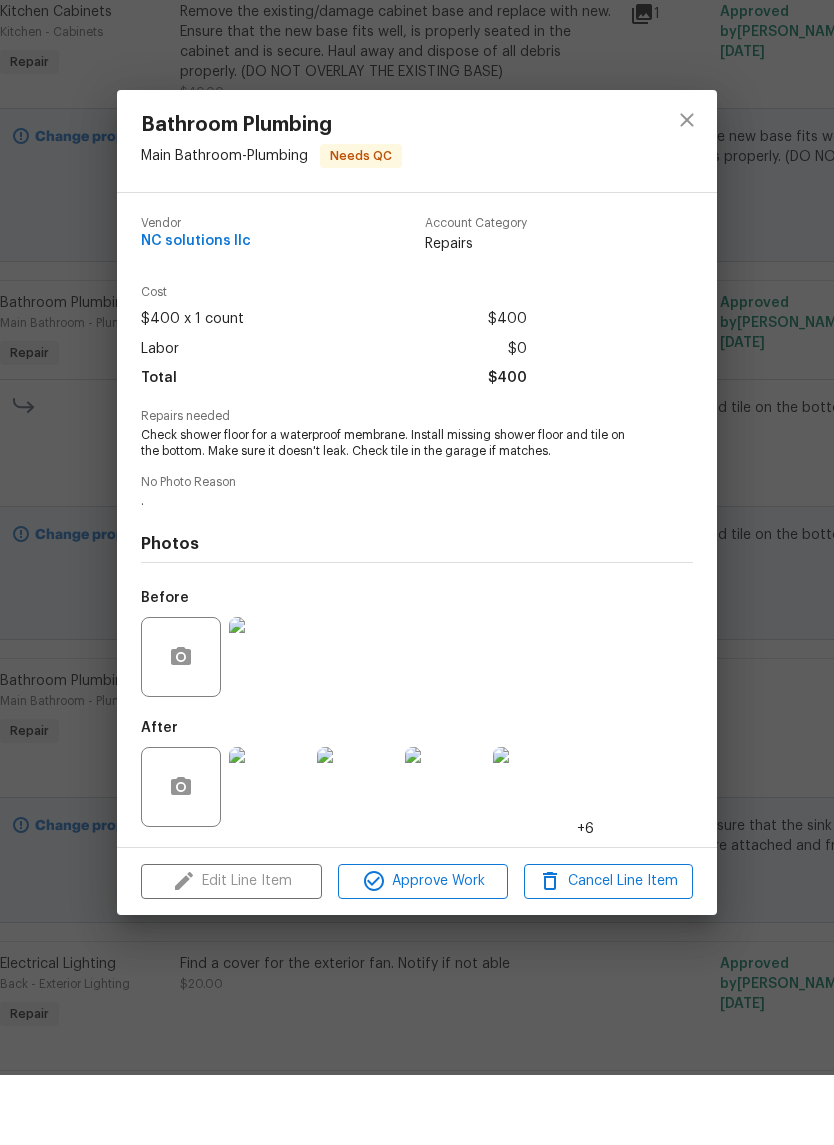 click on "Bathroom Plumbing Main Bathroom  -  Plumbing Needs QC Vendor NC solutions llc Account Category Repairs Cost $400 x 1 count $400 Labor $0 Total $400 Repairs needed Check shower floor for a waterproof membrane. Install missing shower floor and tile on the bottom. Make sure it doesn't leak. Check tile in the garage if matches. No Photo Reason . Photos Before After  +6  Edit Line Item  Approve Work  Cancel Line Item" at bounding box center (417, 572) 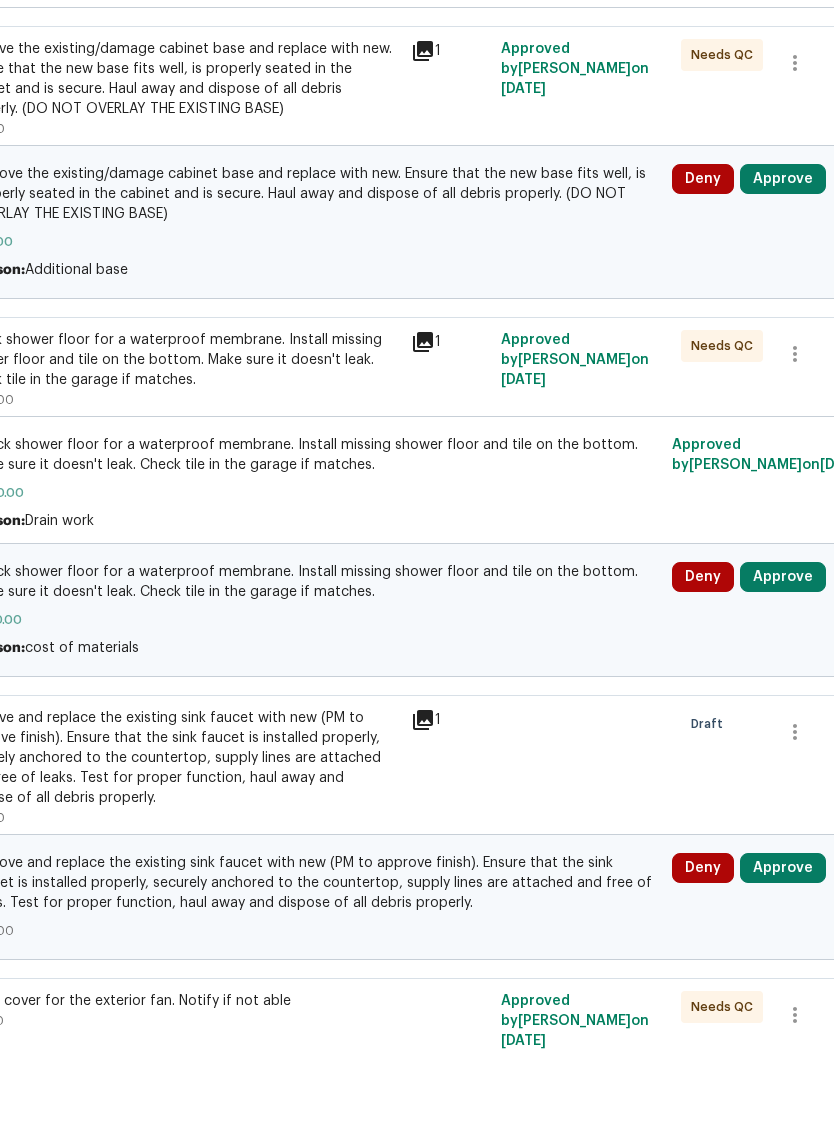 scroll, scrollTop: 1539, scrollLeft: 258, axis: both 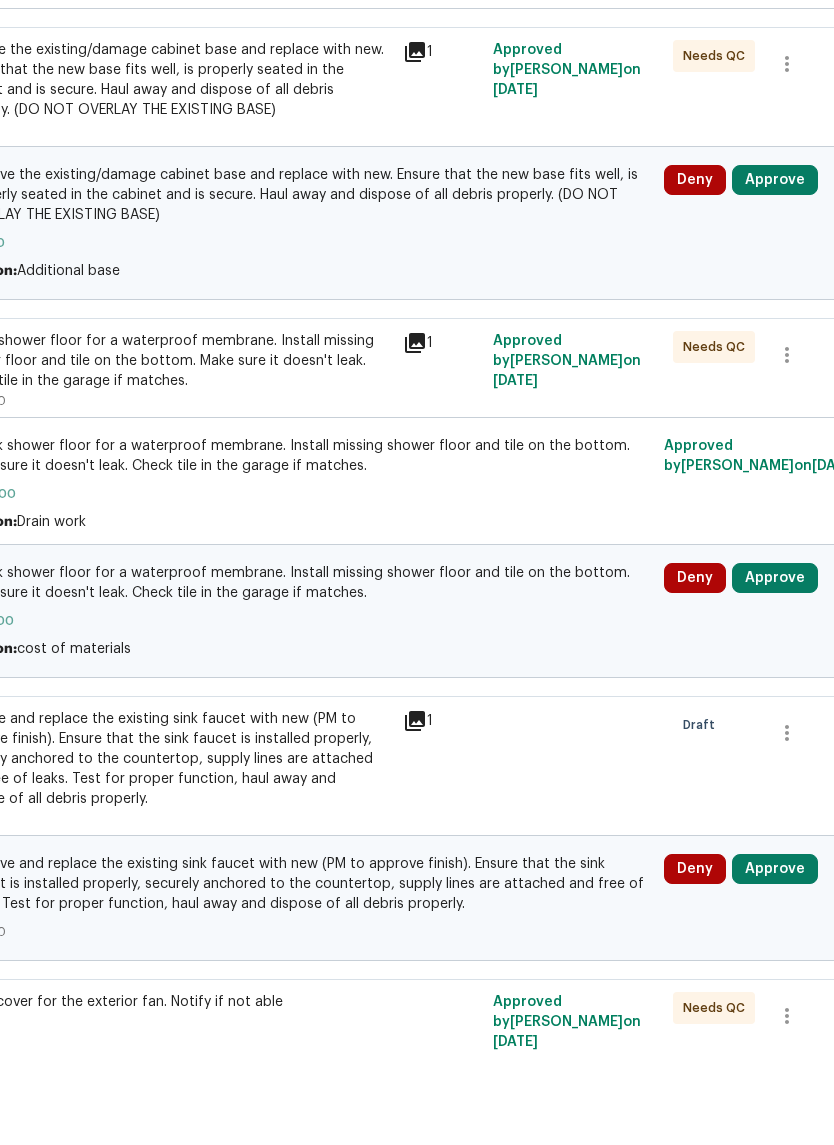 click on "Approve" at bounding box center [775, 648] 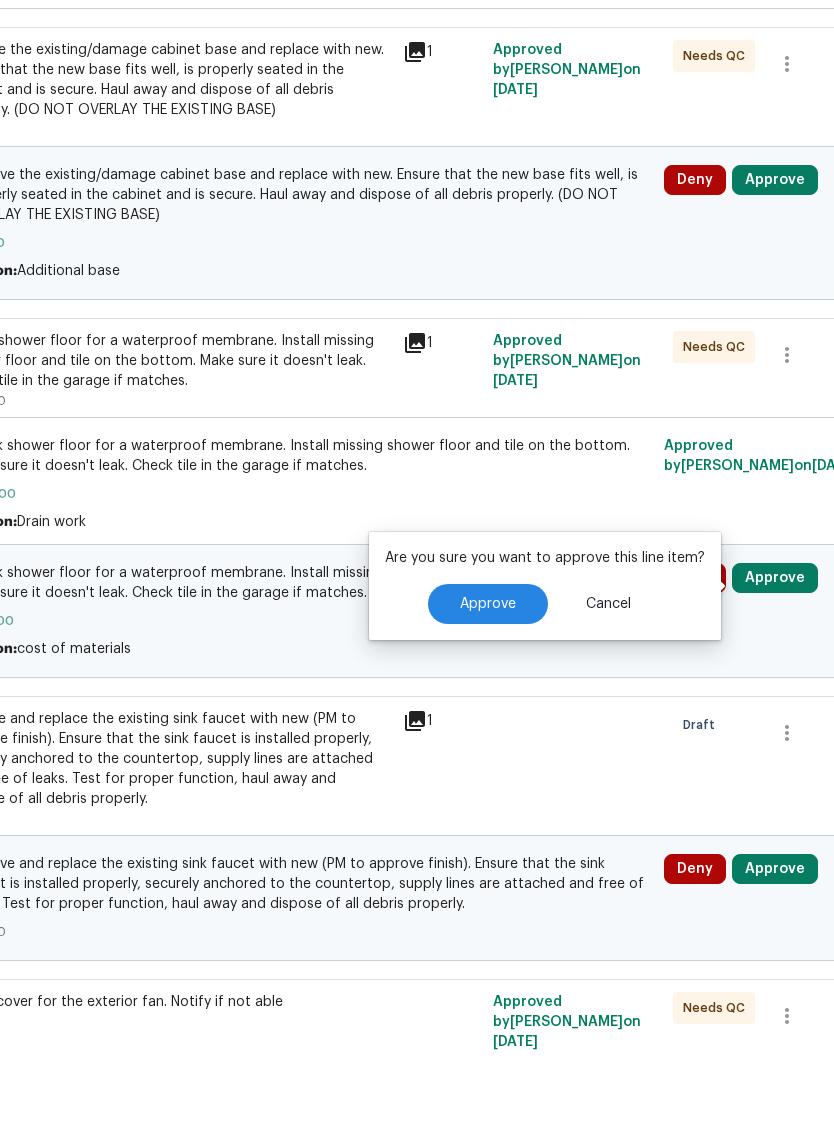 click on "Approve" at bounding box center [488, 674] 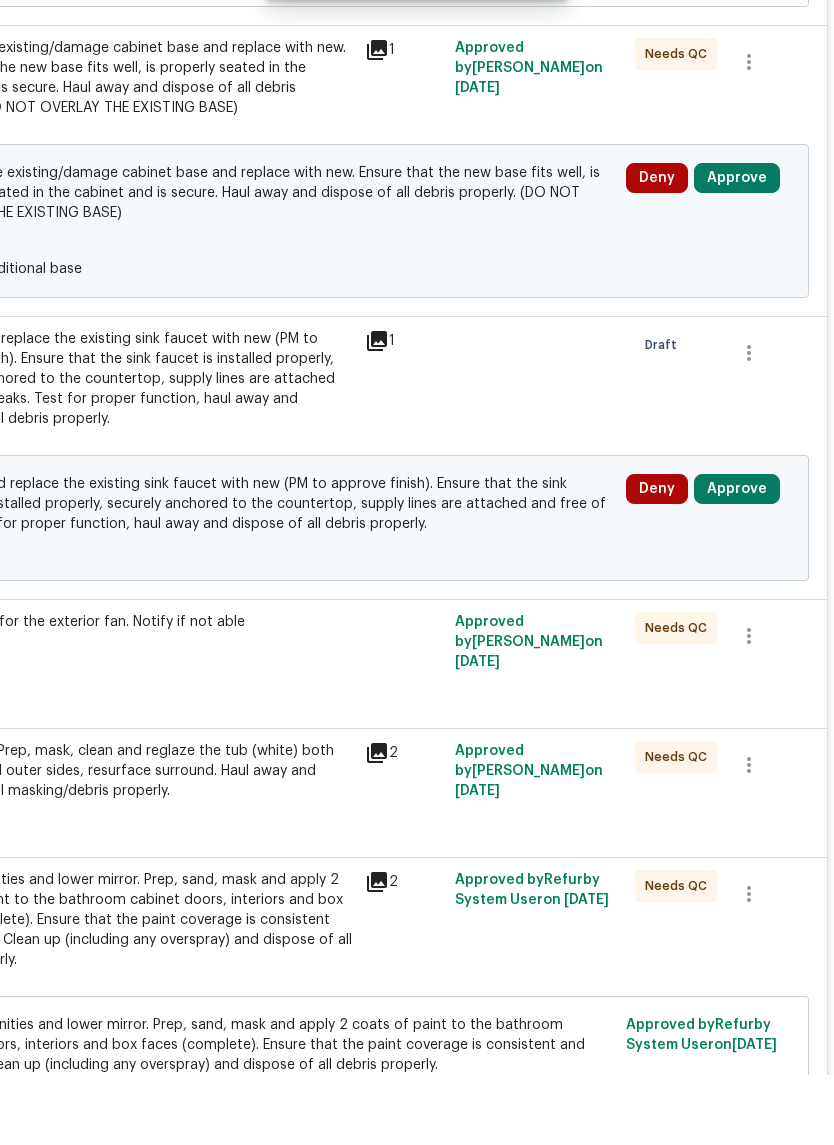 scroll, scrollTop: 1541, scrollLeft: 296, axis: both 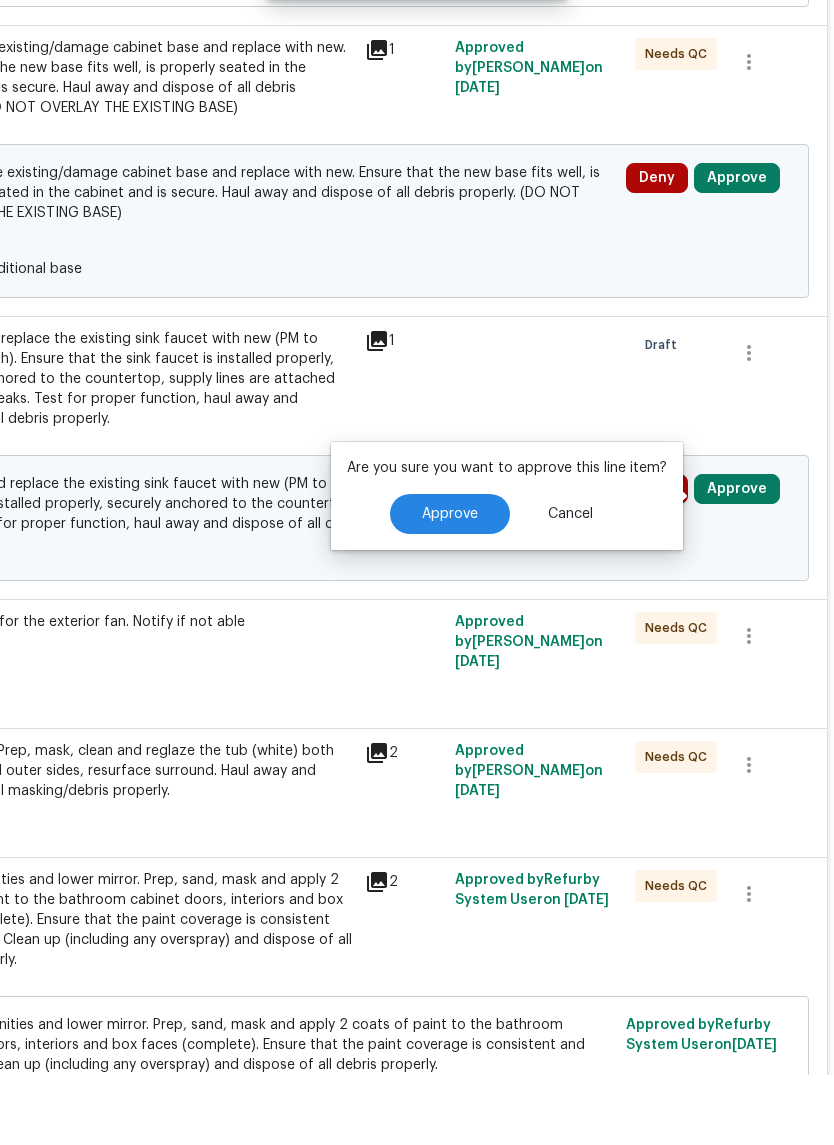 click on "Approve" at bounding box center [450, 584] 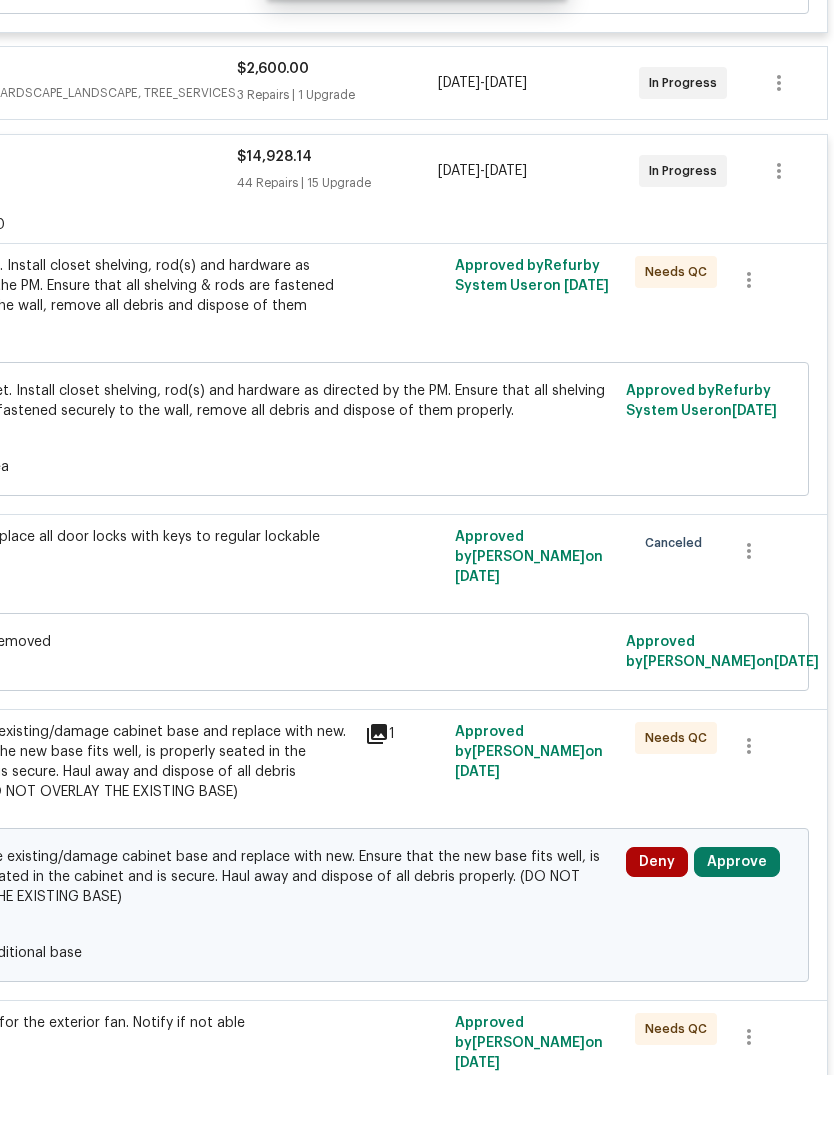 scroll, scrollTop: 828, scrollLeft: 296, axis: both 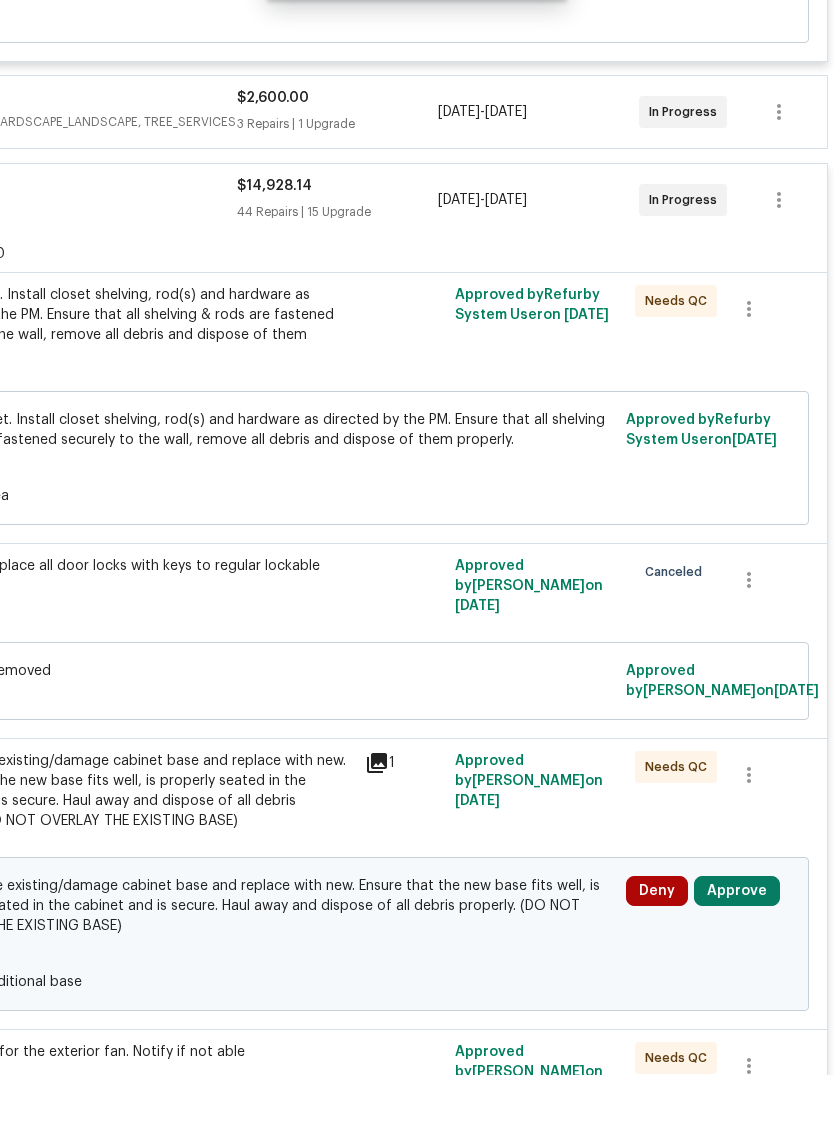 click on "Approve" at bounding box center [737, 961] 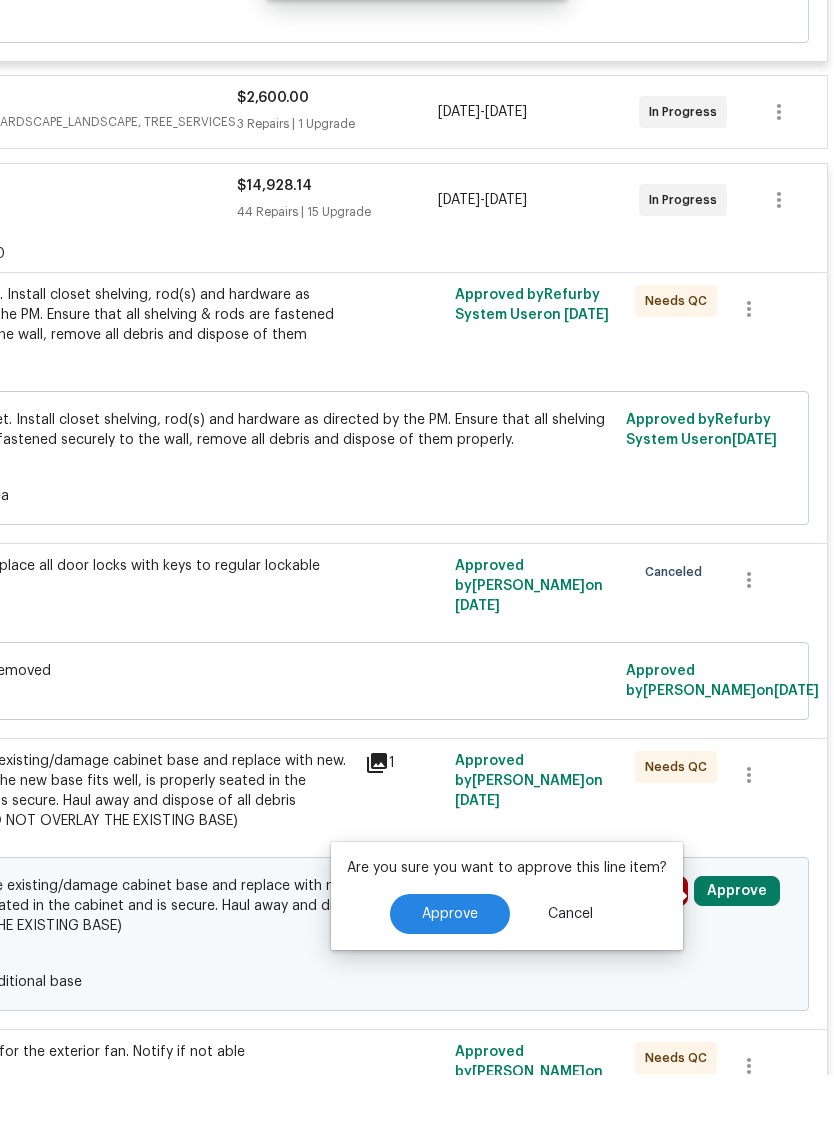 click on "Approve" at bounding box center [450, 984] 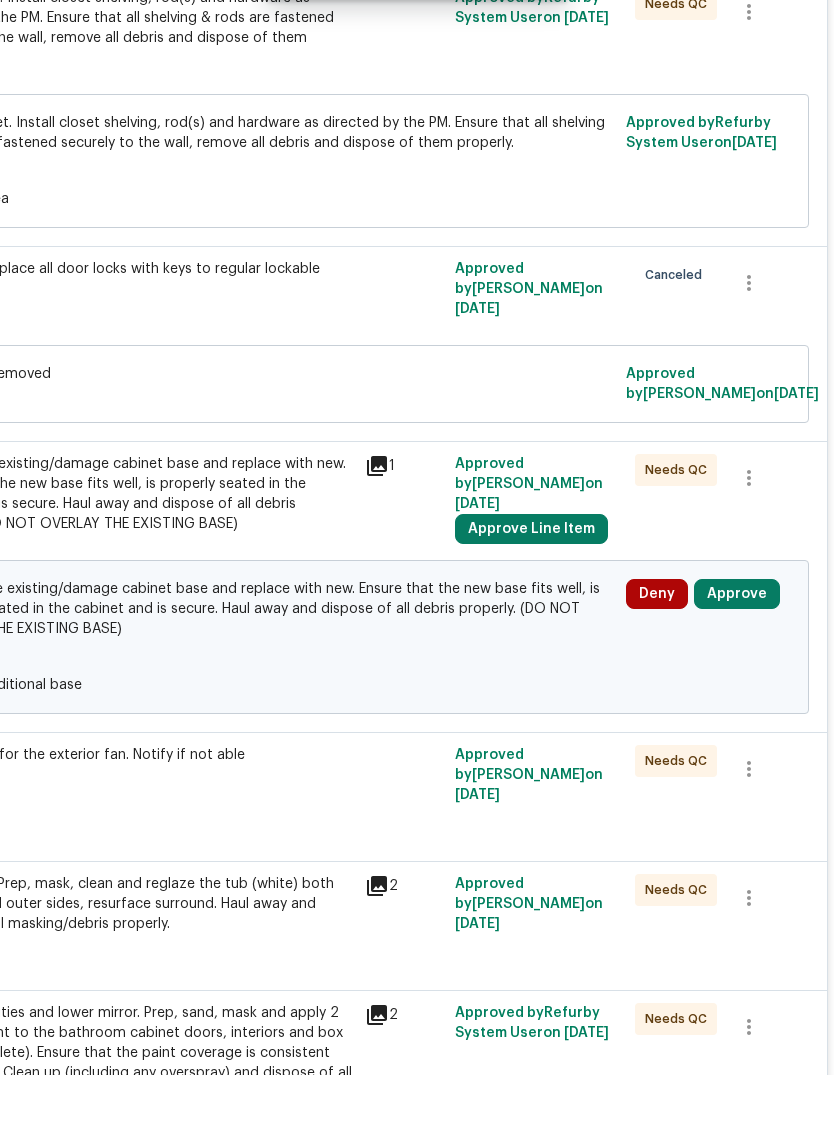 scroll, scrollTop: 1031, scrollLeft: 296, axis: both 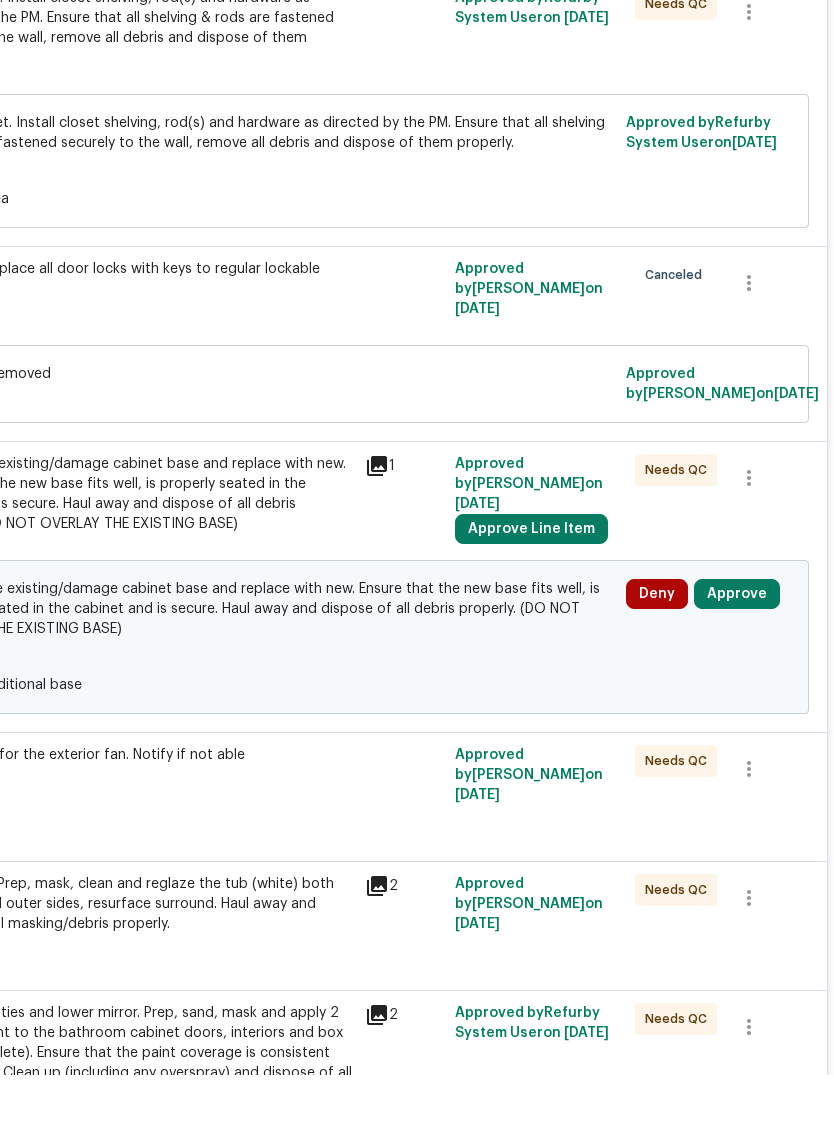 click on "Approve" at bounding box center (737, 664) 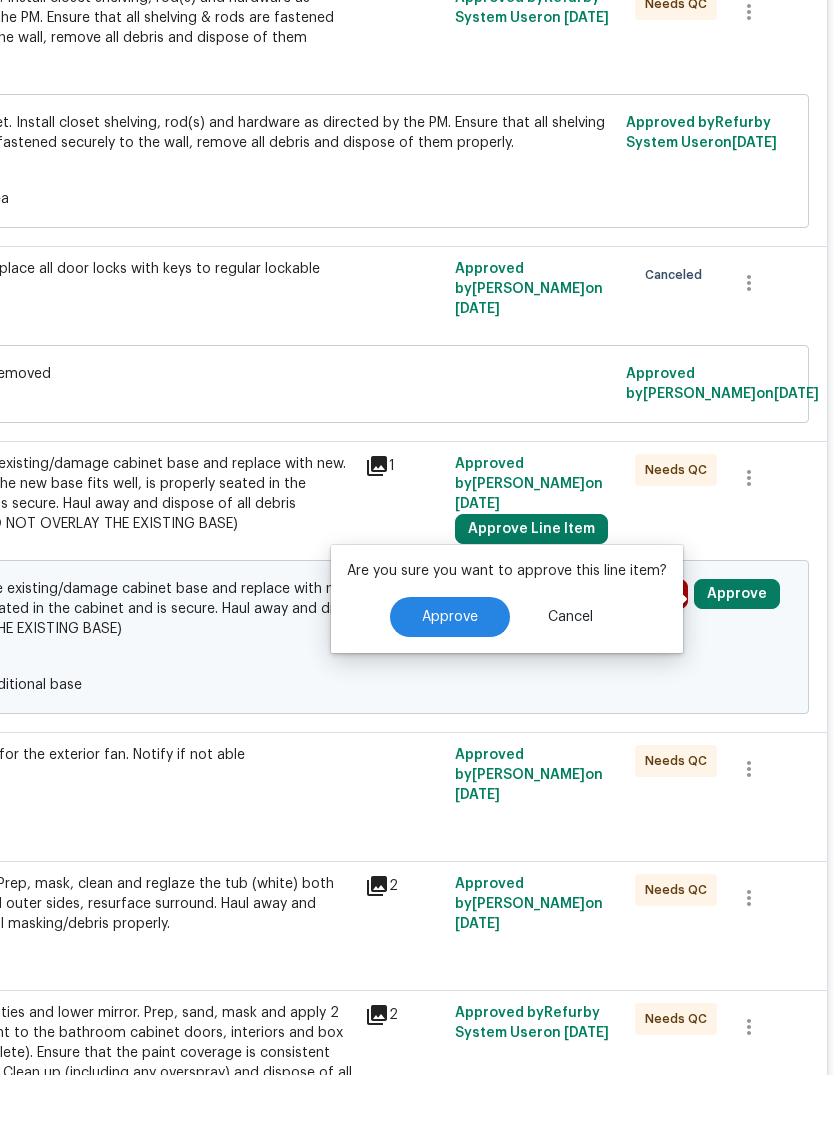 click on "Approve" at bounding box center (450, 687) 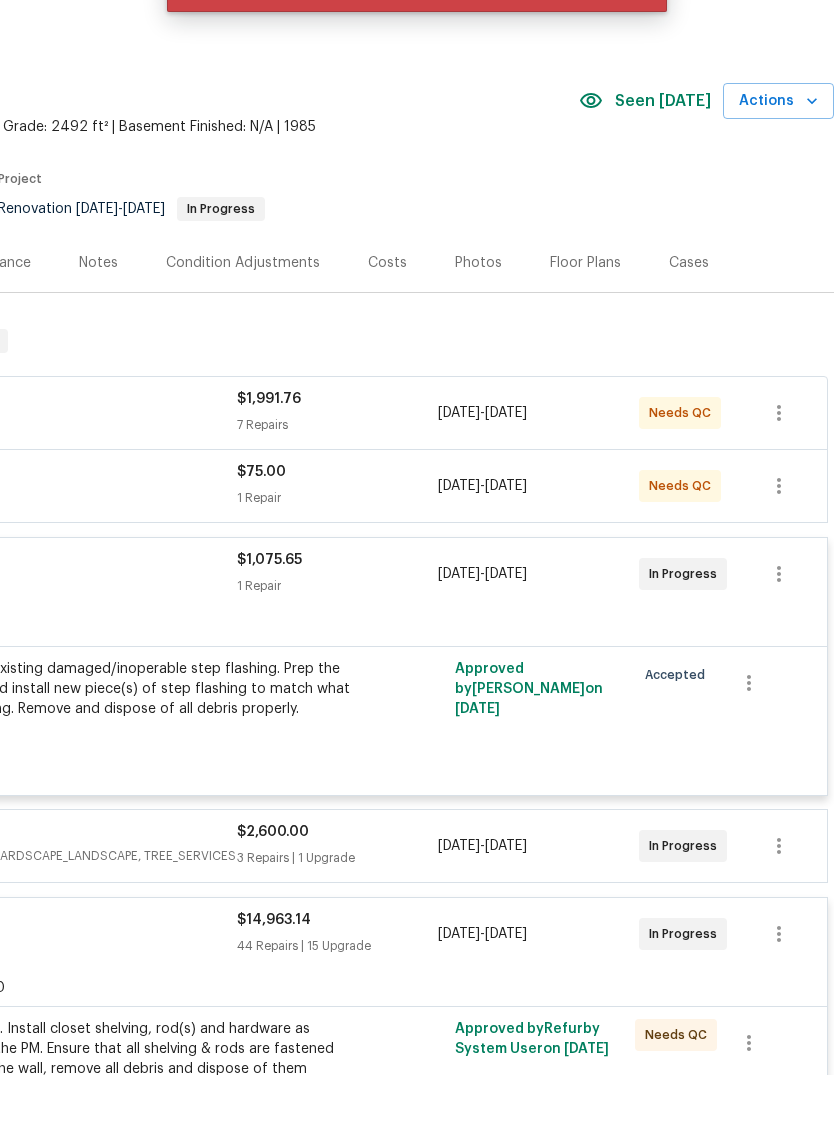 scroll, scrollTop: 0, scrollLeft: 296, axis: horizontal 